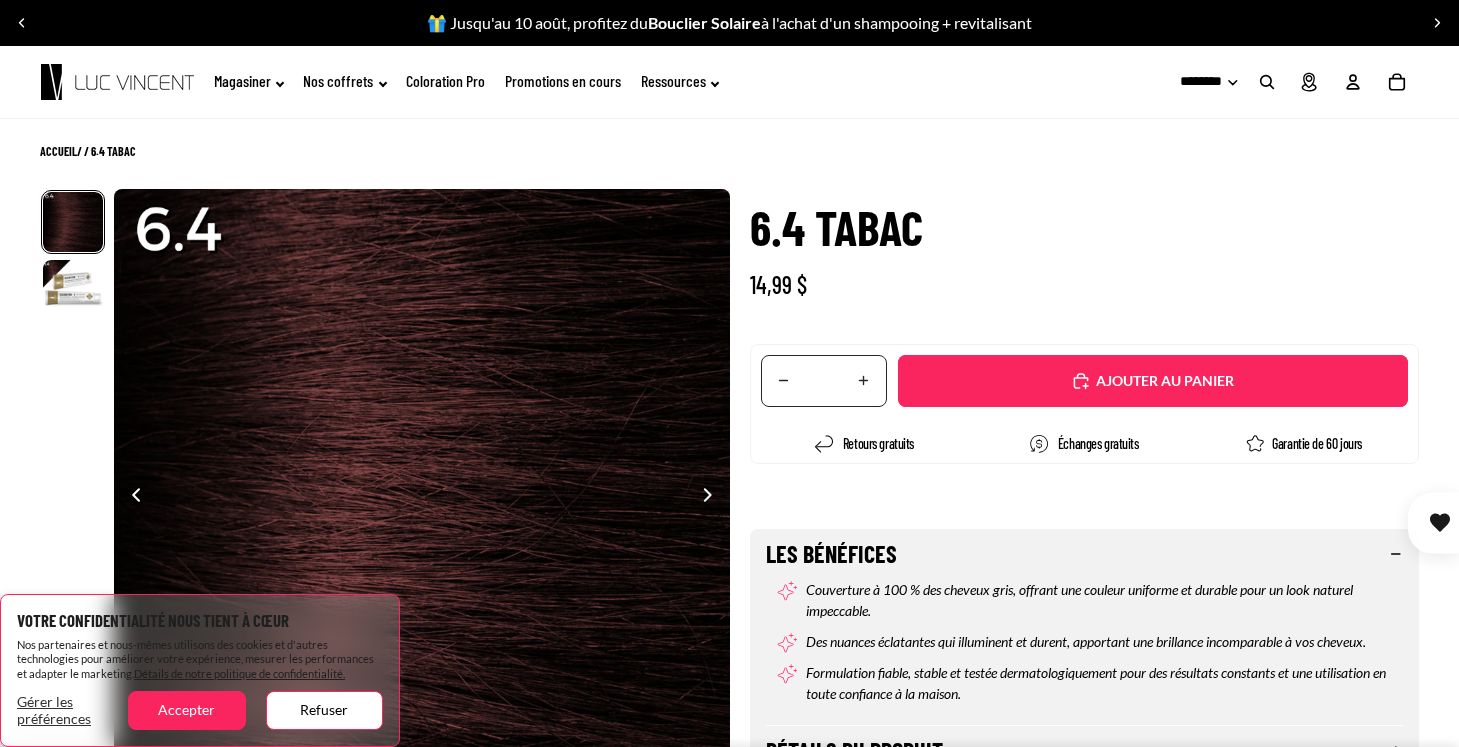 scroll, scrollTop: 0, scrollLeft: 0, axis: both 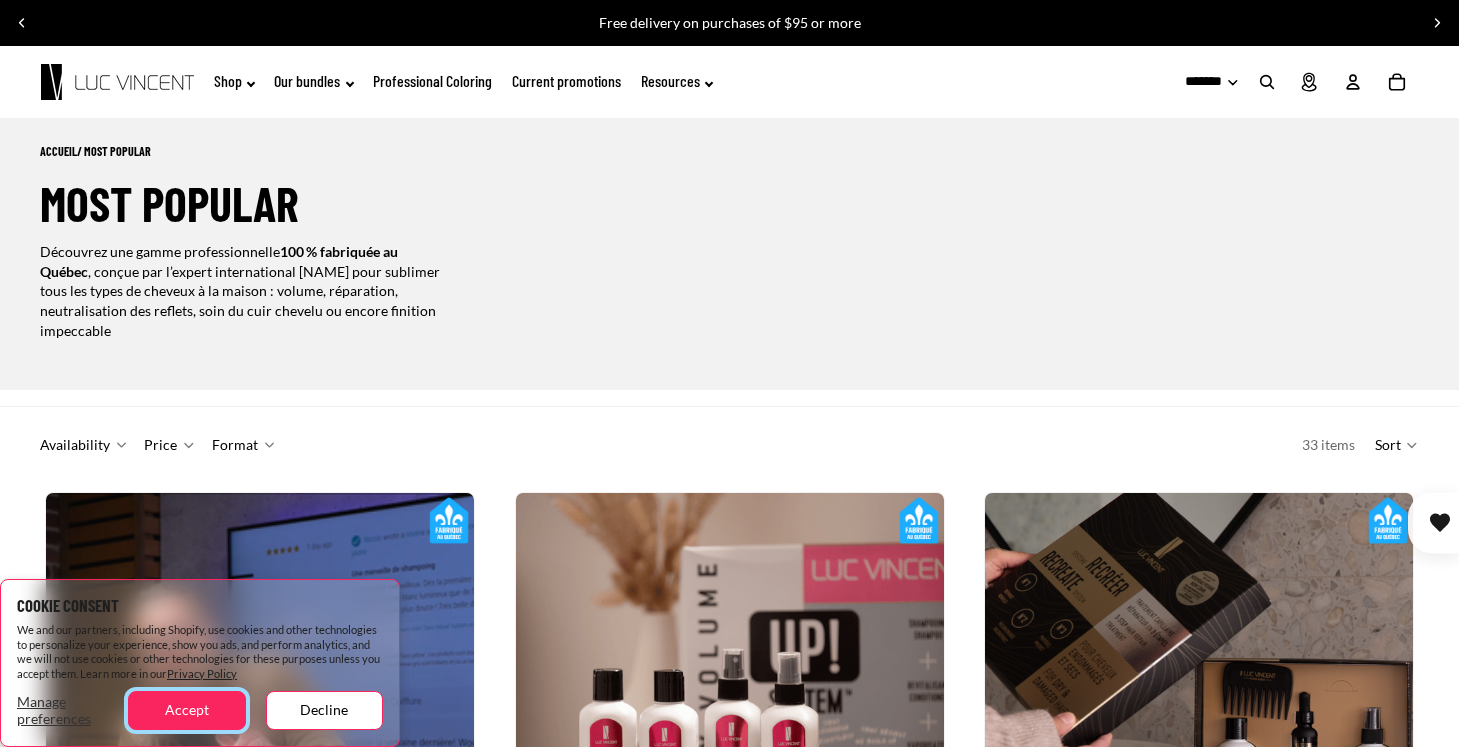 click on "Accept" at bounding box center (186, 710) 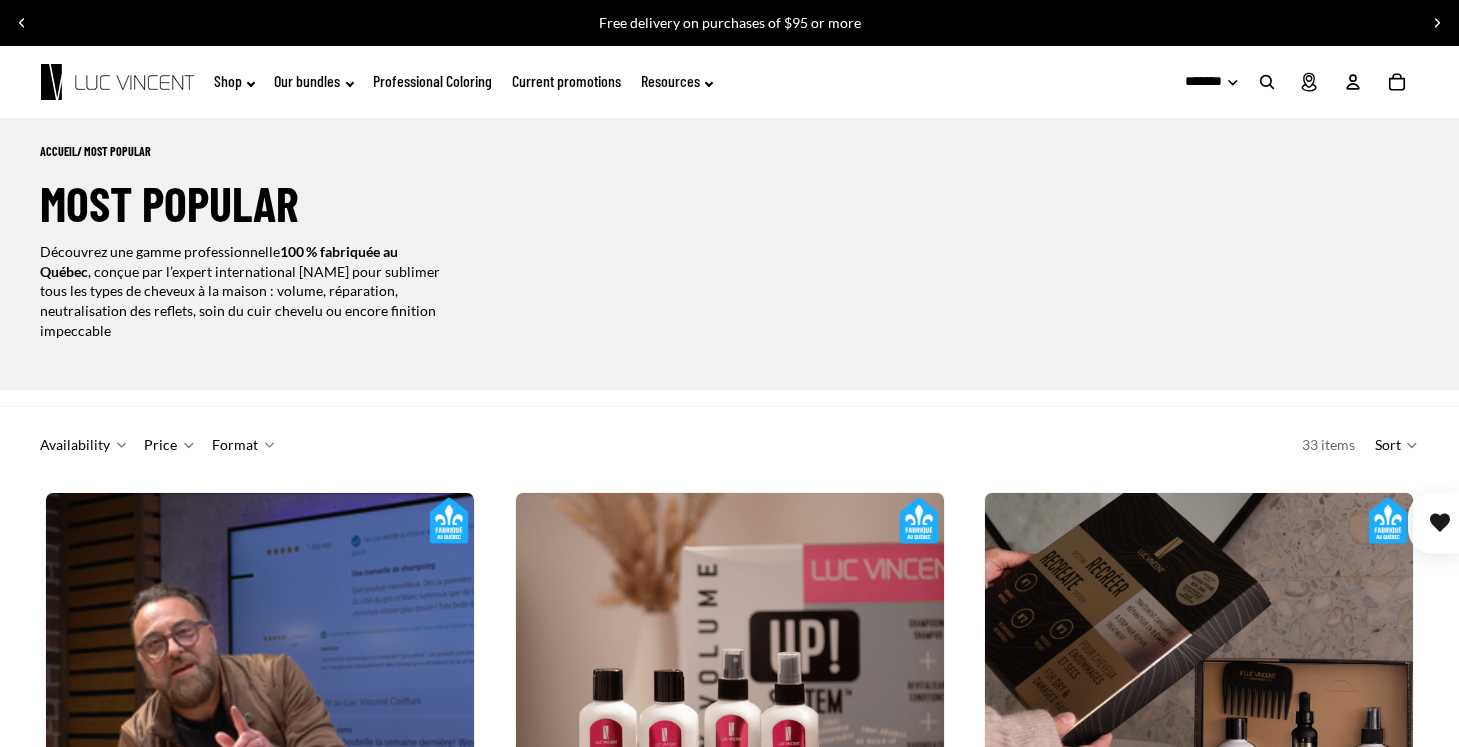 scroll, scrollTop: 0, scrollLeft: 856, axis: horizontal 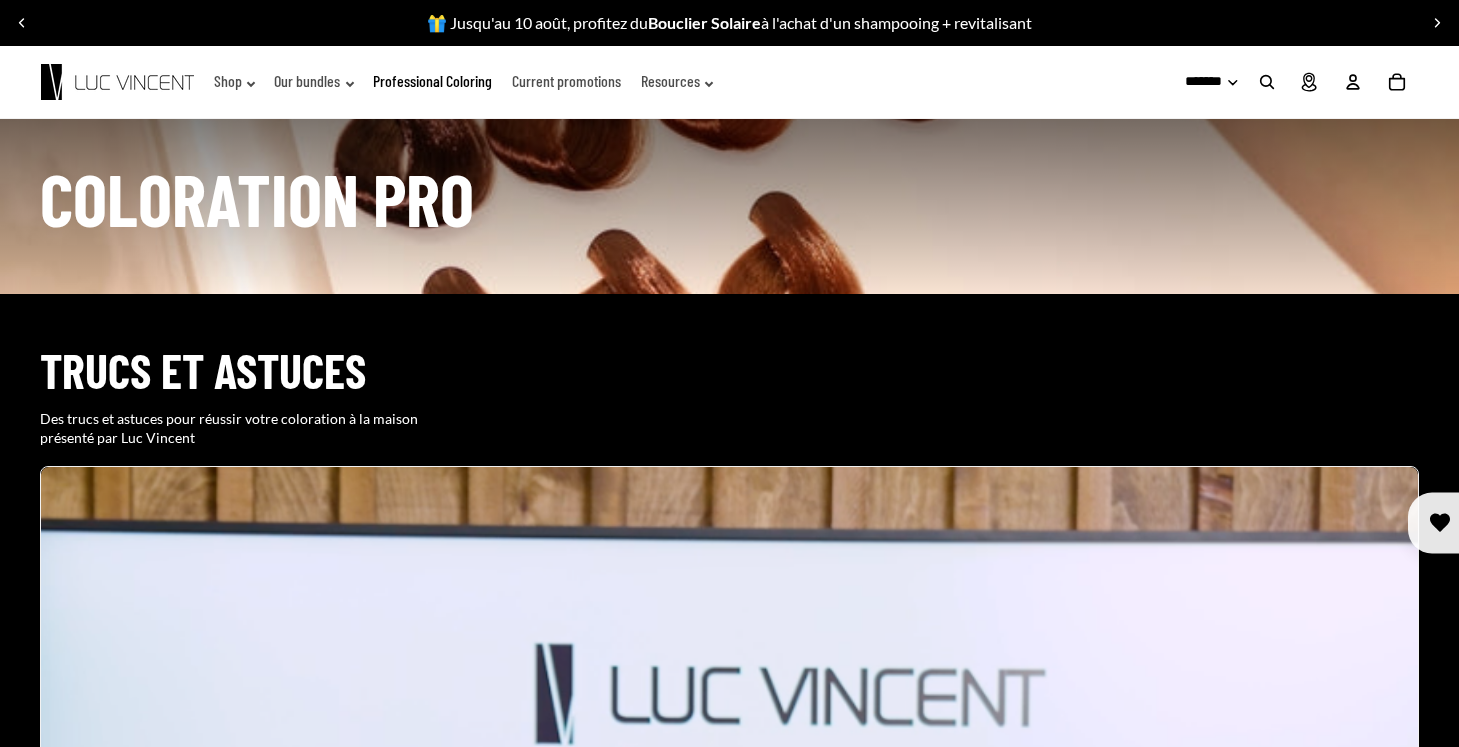 click on "******** *******" at bounding box center [1199, 82] 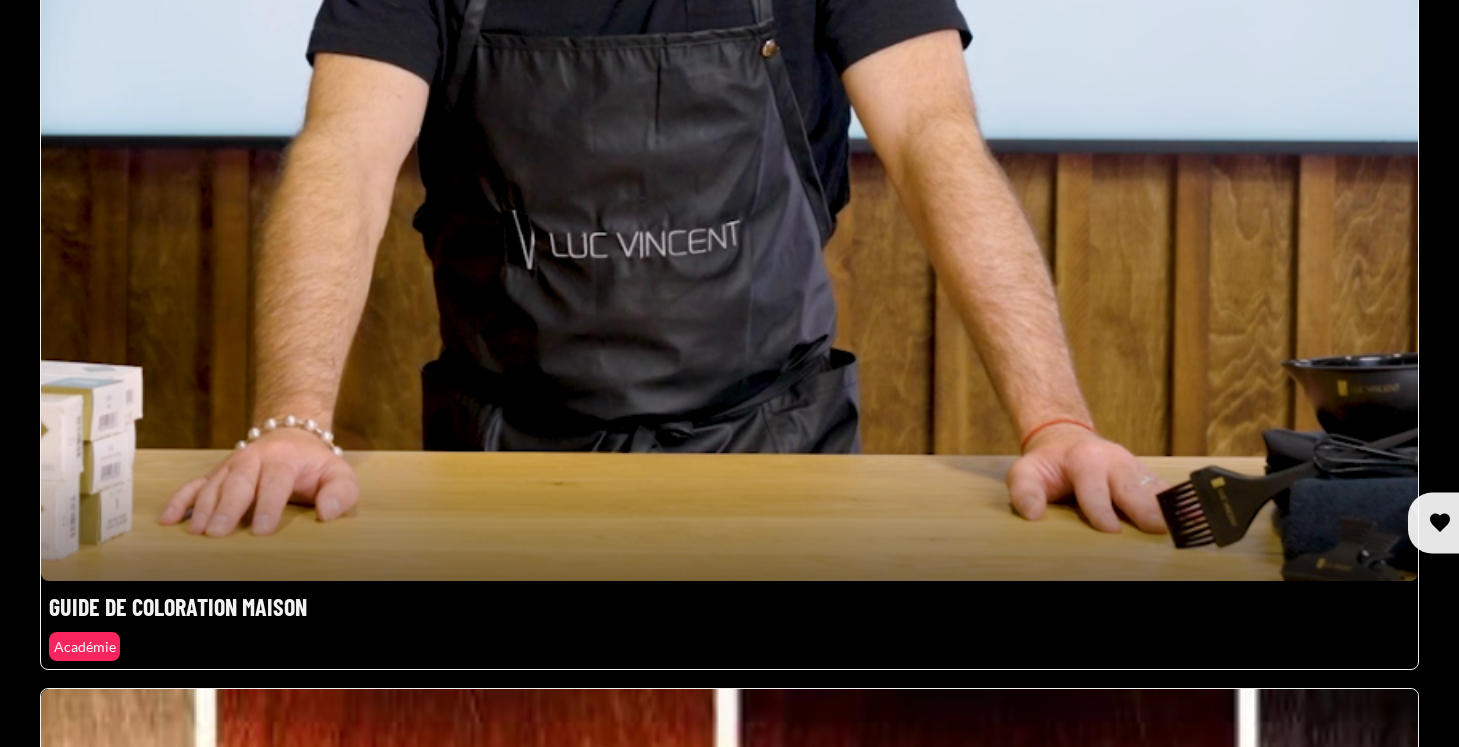 scroll, scrollTop: 1452, scrollLeft: 0, axis: vertical 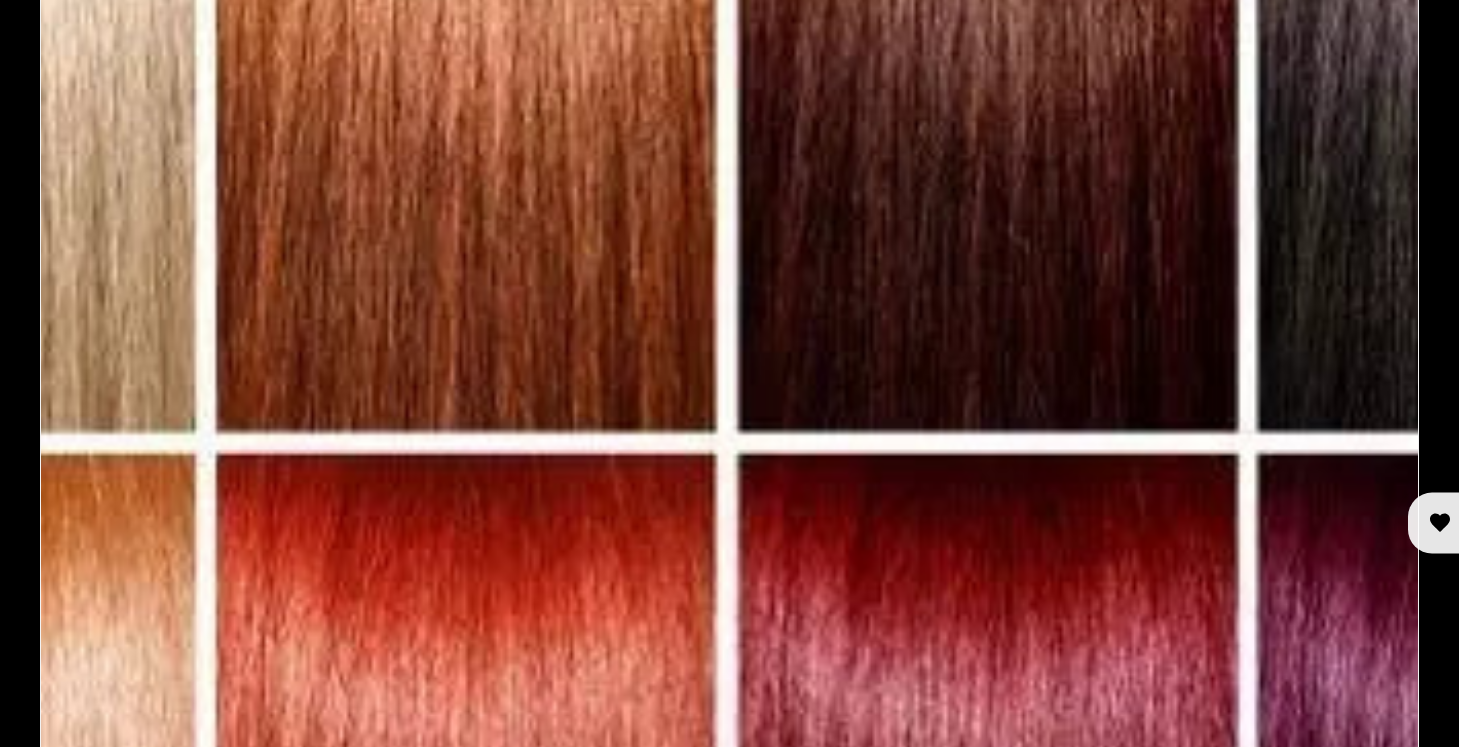 click at bounding box center [729, 427] 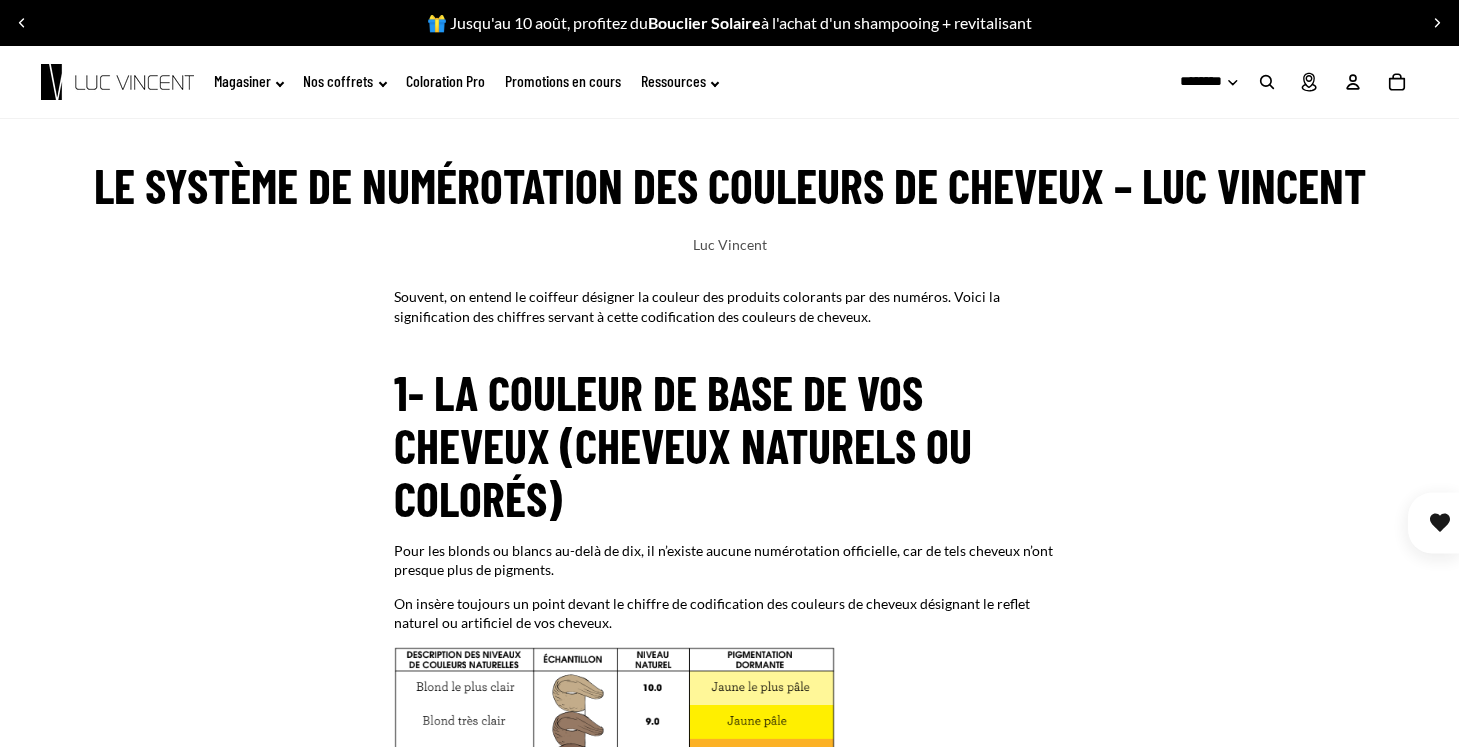 scroll, scrollTop: 0, scrollLeft: 0, axis: both 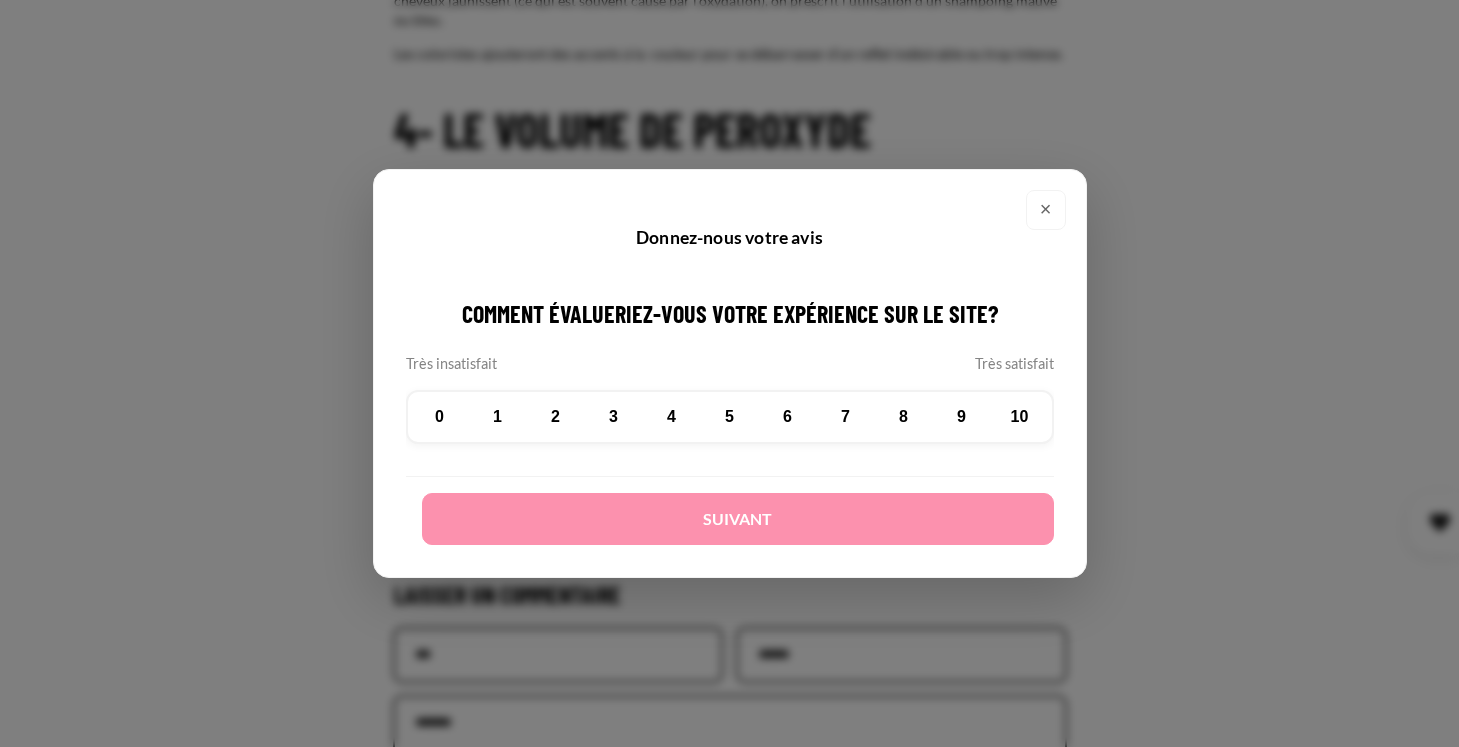 click on "×" at bounding box center (1046, 210) 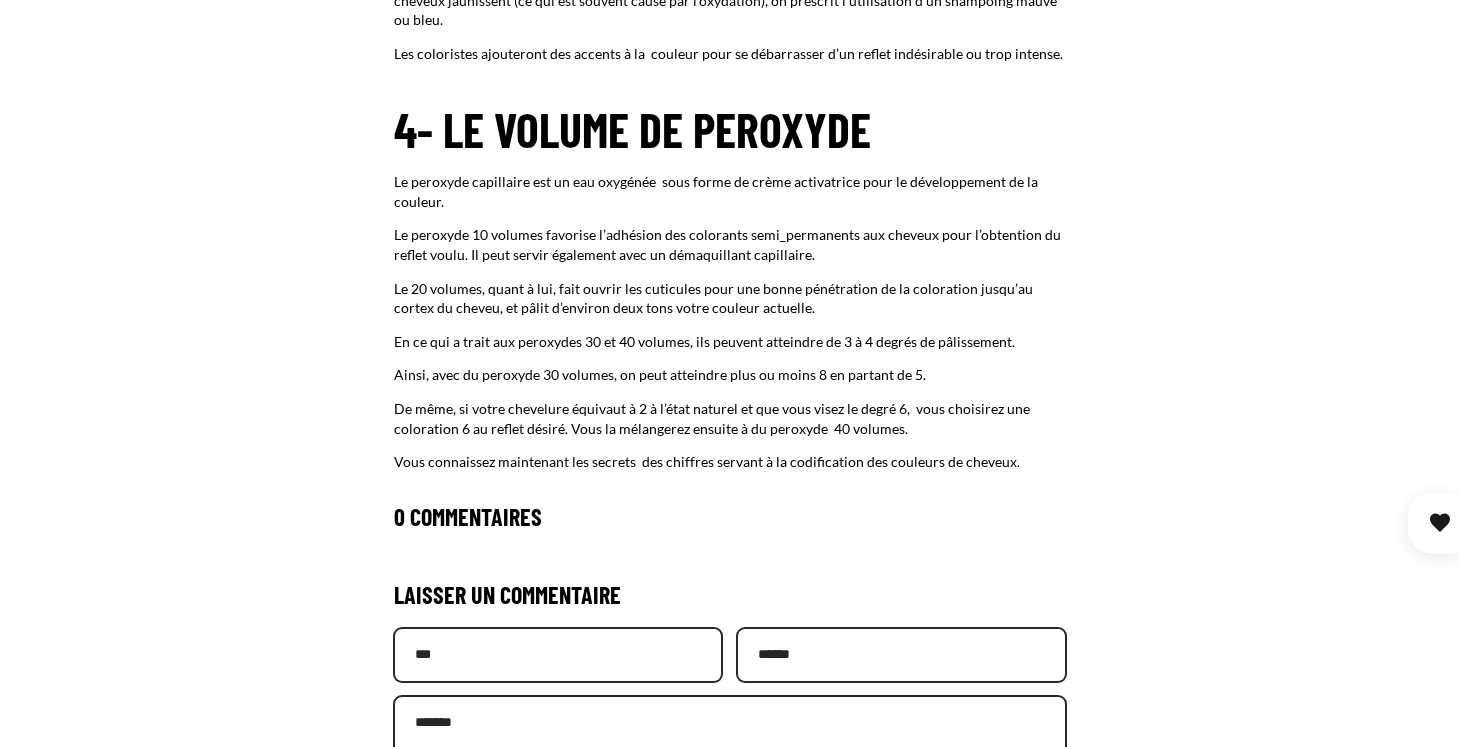 click on "Souvent, on entend le coiffeur désigner la couleur des produits colorants par des numéros. Voici la signification des chiffres servant à cette codification des couleurs de cheveux.
1- La couleur de base de vos cheveux (cheveux naturels ou colorés)
Pour les blonds ou blancs au-delà de dix, il n’existe aucune numérotation officielle, car de tels cheveux n’ont presque plus de pigments.
On insère toujours un point devant le chiffre de codification des couleurs de cheveux désignant le reflet naturel ou artificiel de vos cheveux.
2- Les reflets
Les couleurs et leur équivalent en coloration capillaire
Les reflets chauds (jaune, orange, acajou, rouge) conviennent aux teints bronzés ou dont la carnation est plutôt jaune ou pêche, tandis que les reflets froids (bleu, violet) flattent les teints clairs ou rosés.
Maintenant que vous connaissez les deux systèmes, voyons ce que donne la combinaison d’une couleur de base et d’un reflet :" at bounding box center [729, -905] 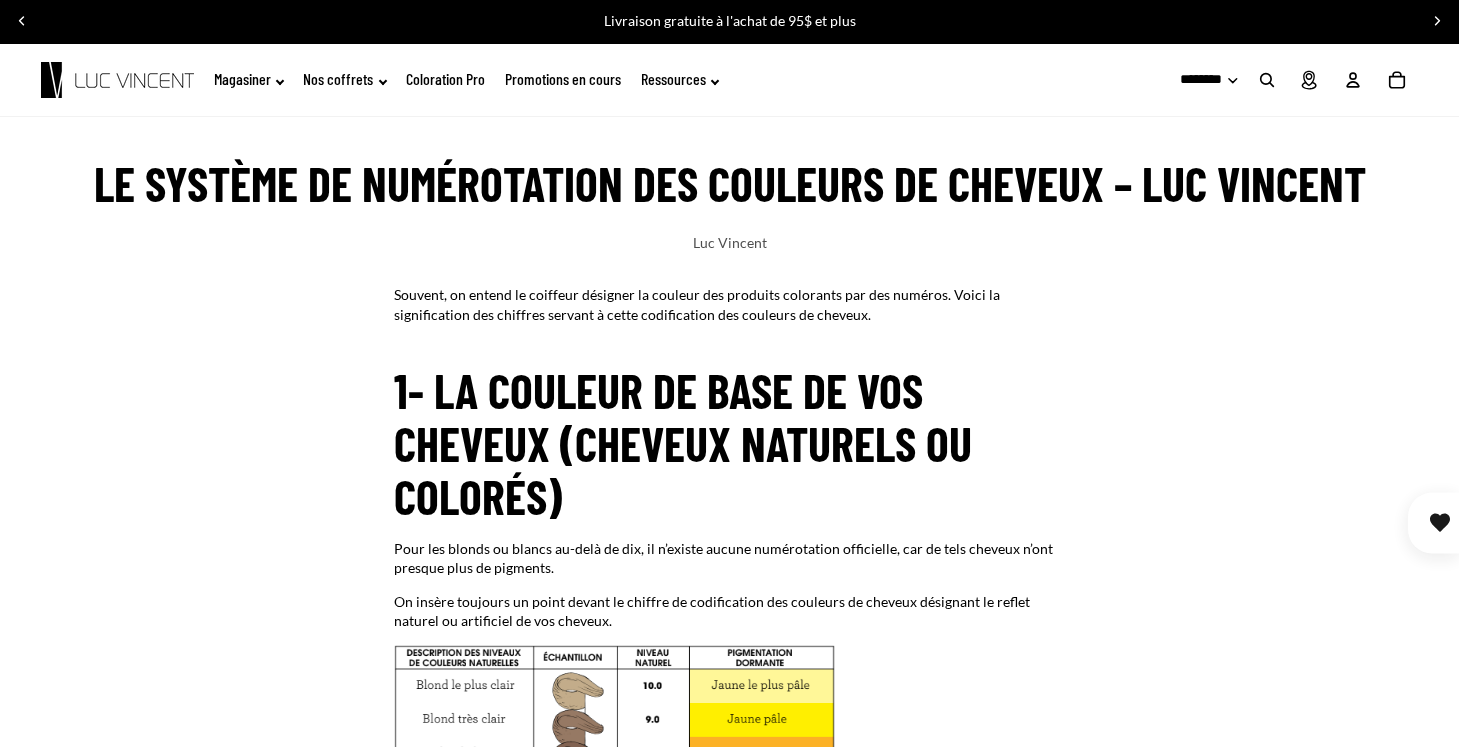 scroll, scrollTop: 0, scrollLeft: 0, axis: both 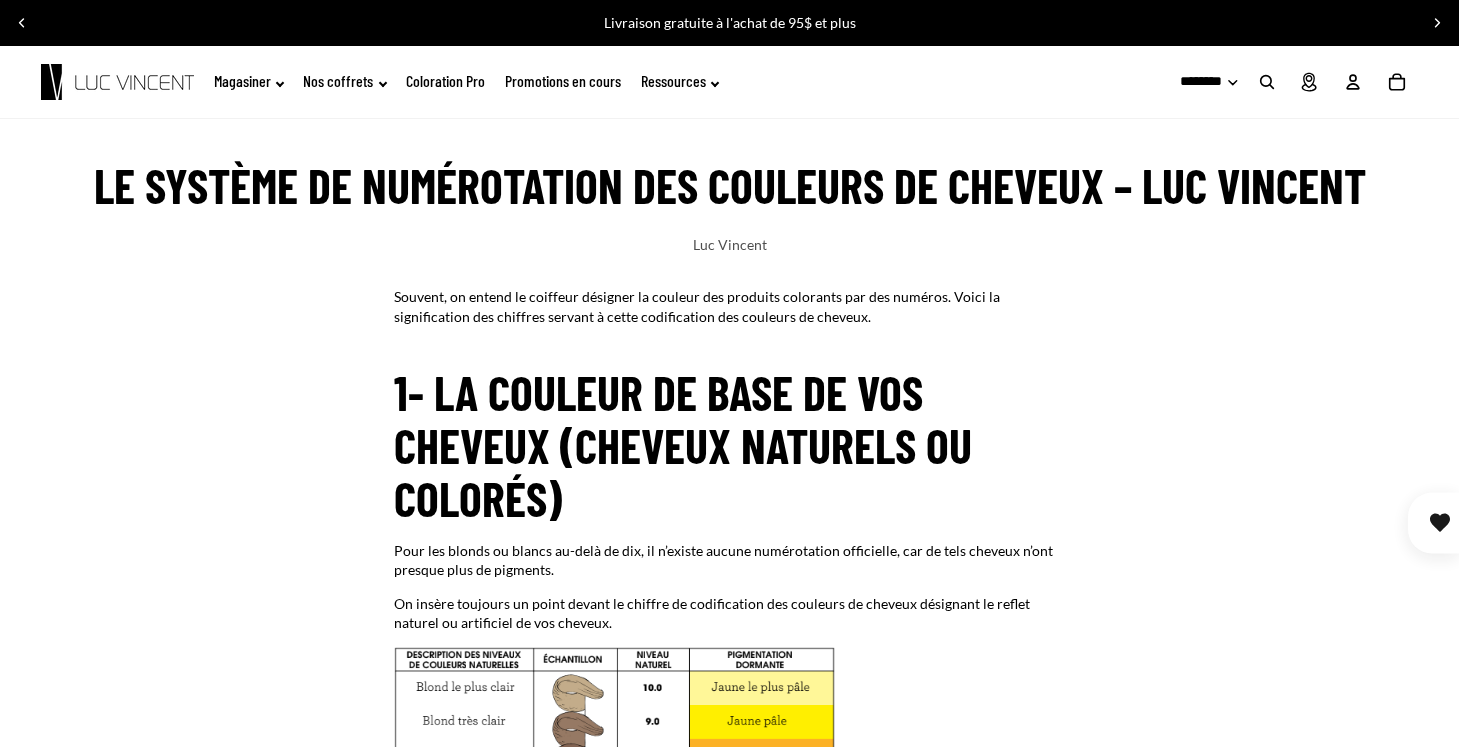 click on "Nos coffrets" 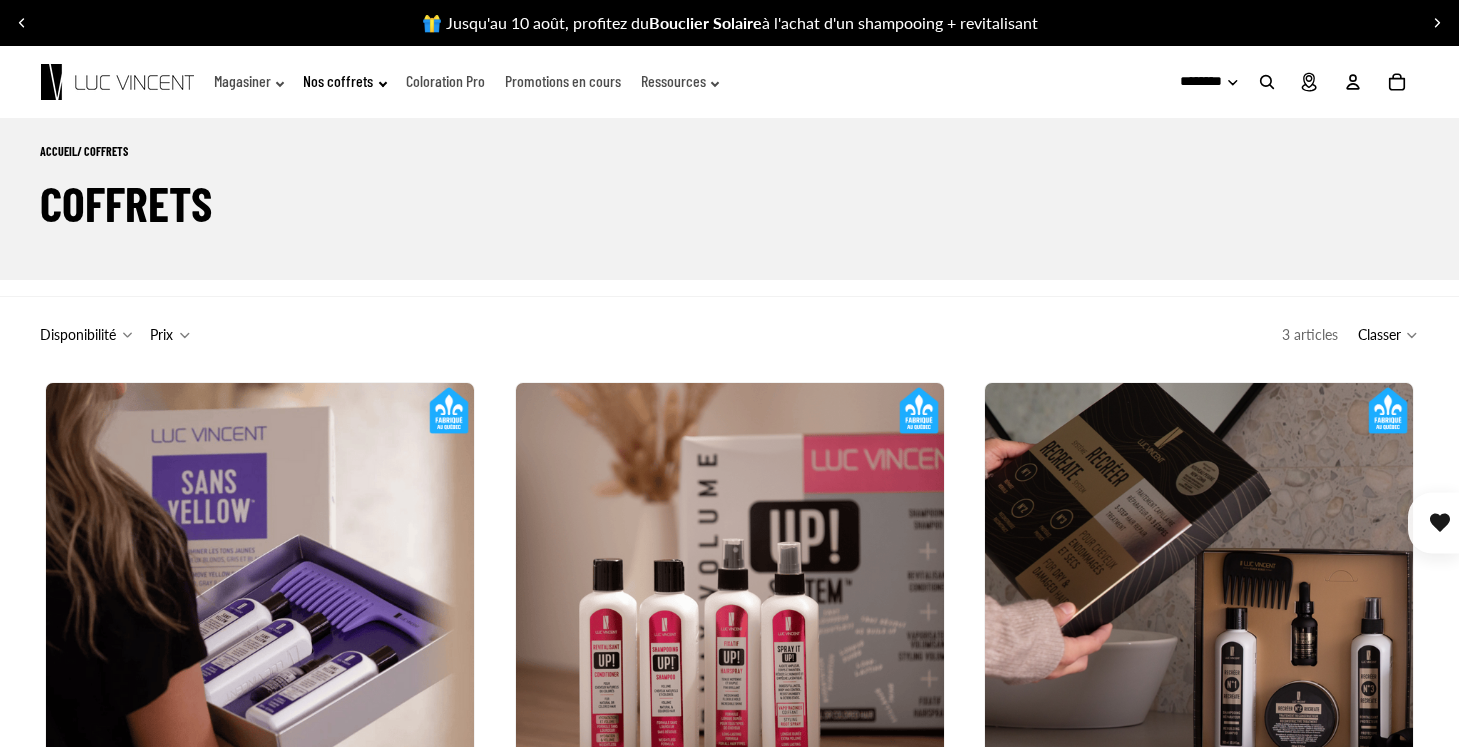 scroll, scrollTop: 0, scrollLeft: 0, axis: both 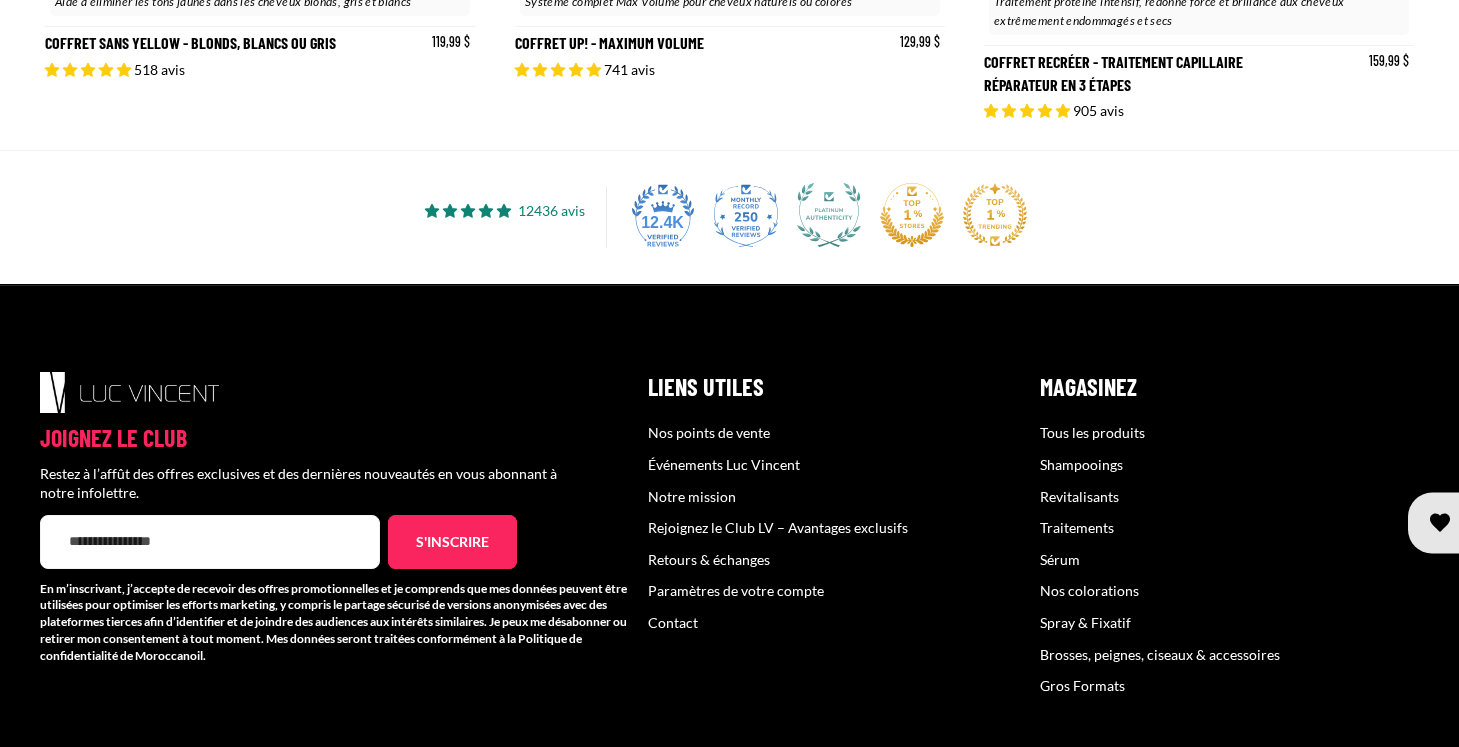 click on "Nos colorations" at bounding box center (1089, 590) 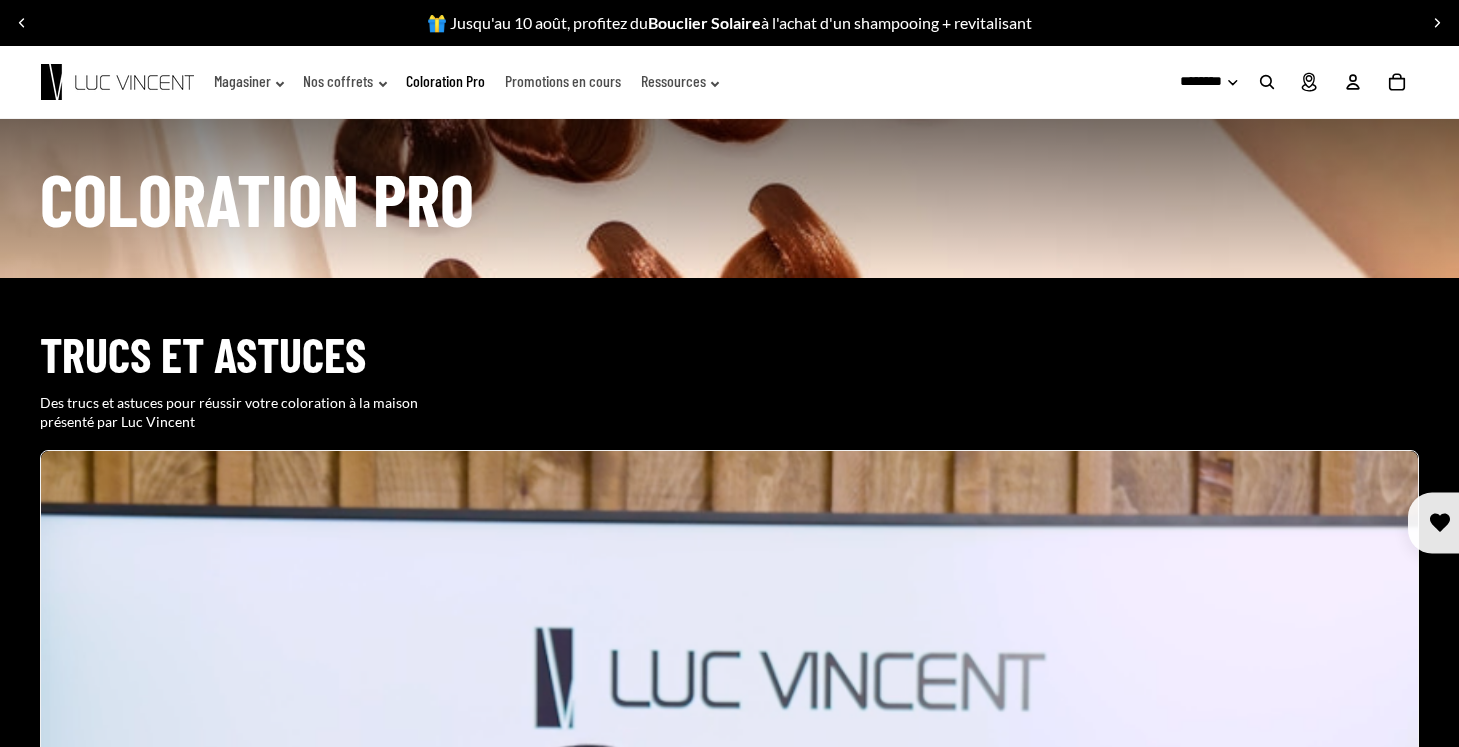 scroll, scrollTop: 0, scrollLeft: 0, axis: both 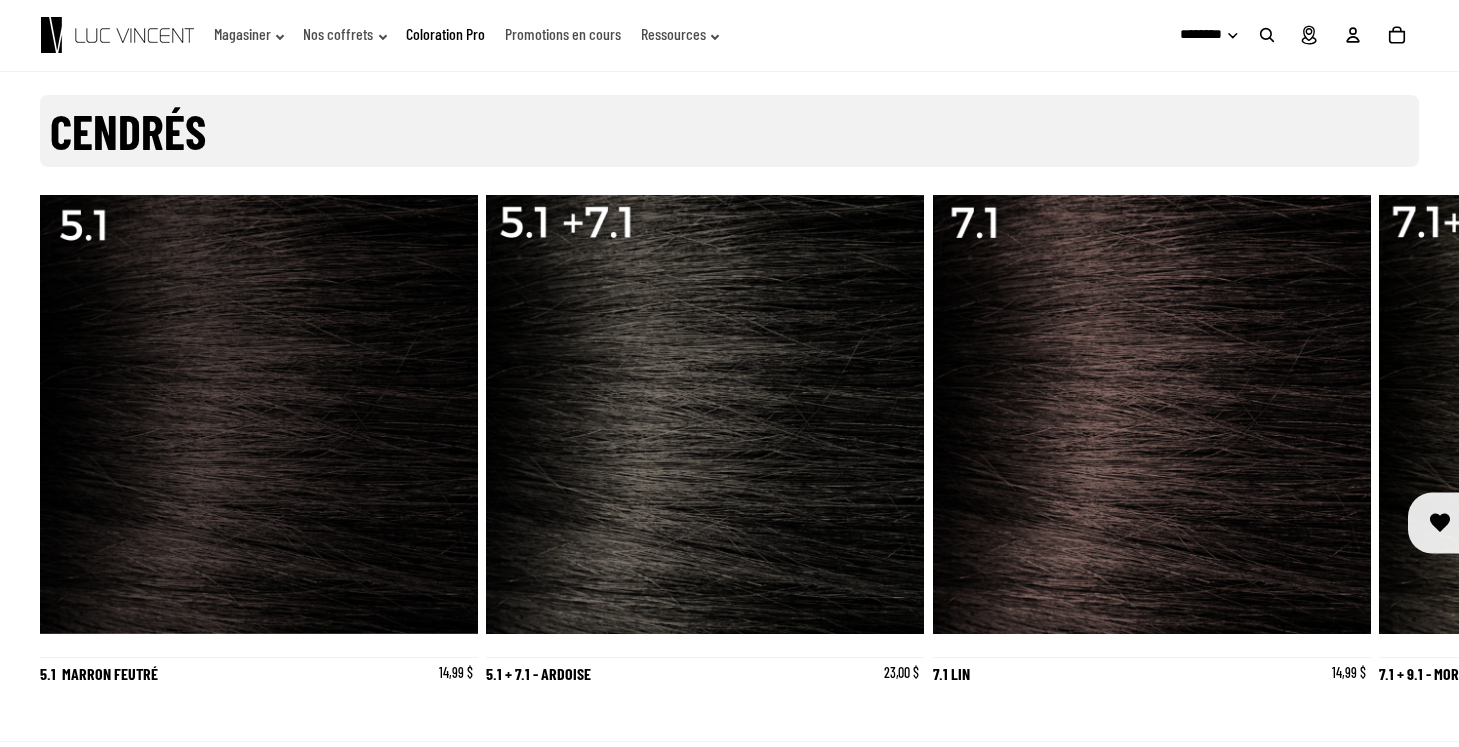 click at bounding box center [1152, -543] 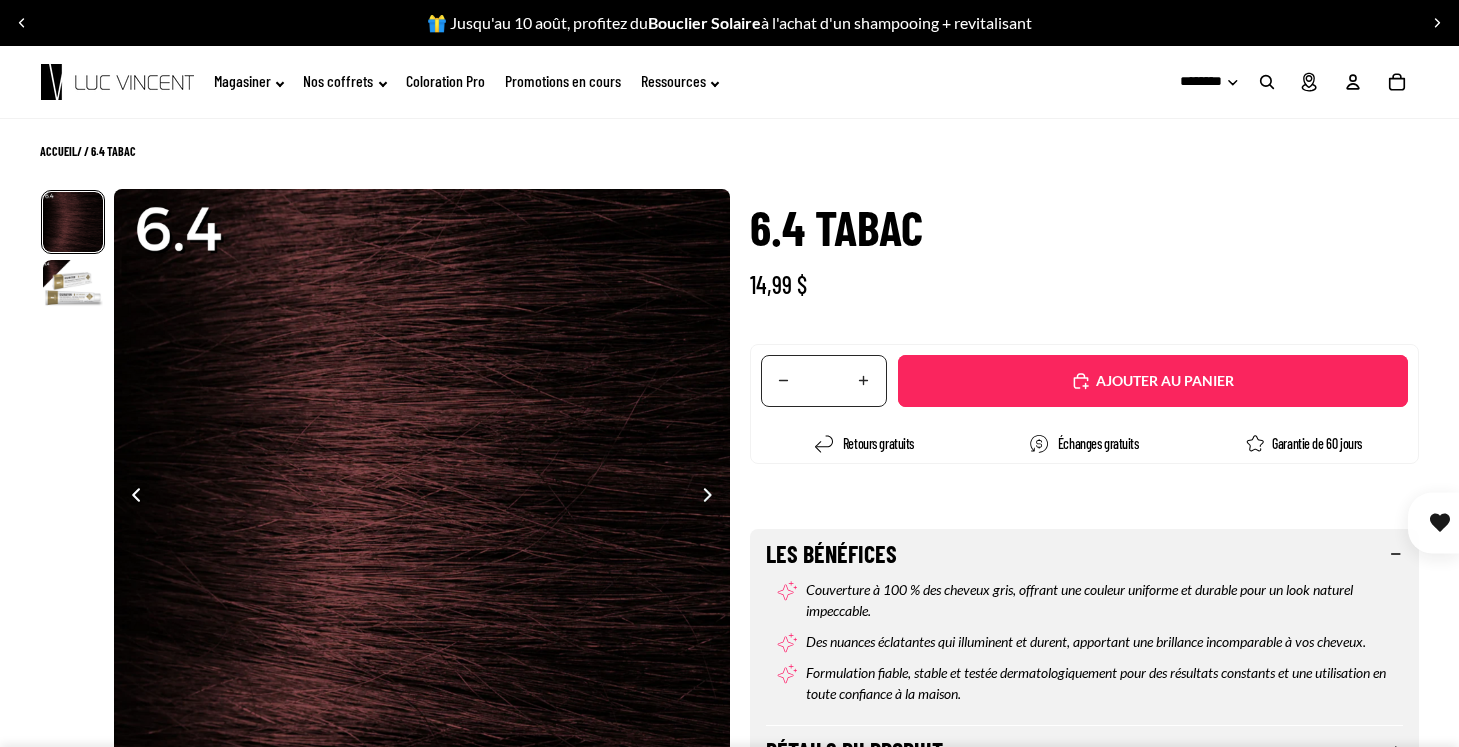 scroll, scrollTop: 0, scrollLeft: 0, axis: both 